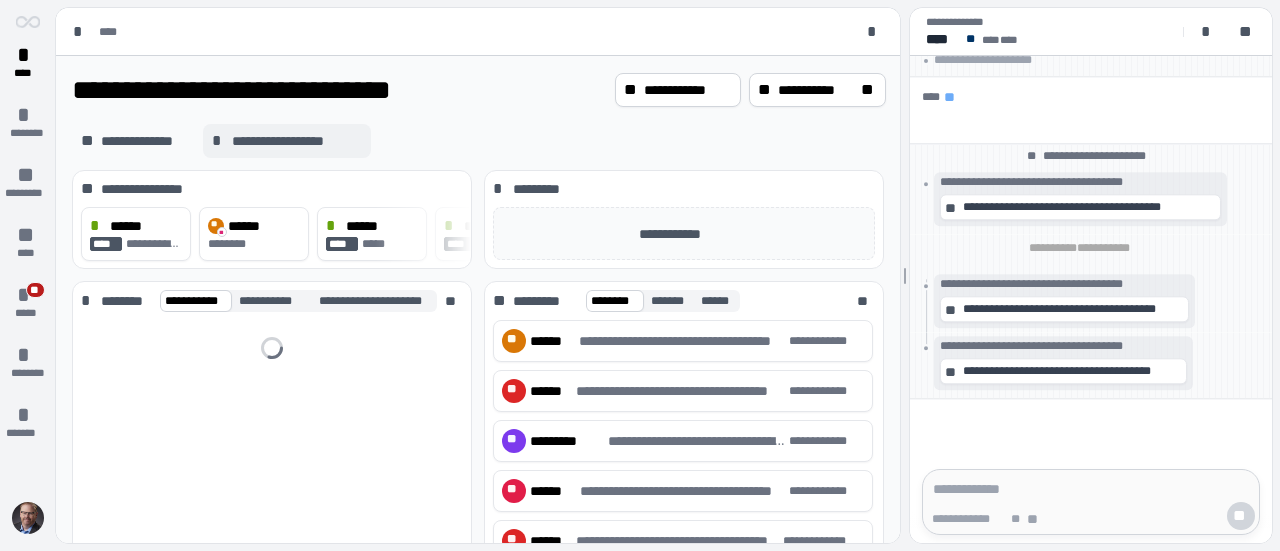 scroll, scrollTop: 0, scrollLeft: 0, axis: both 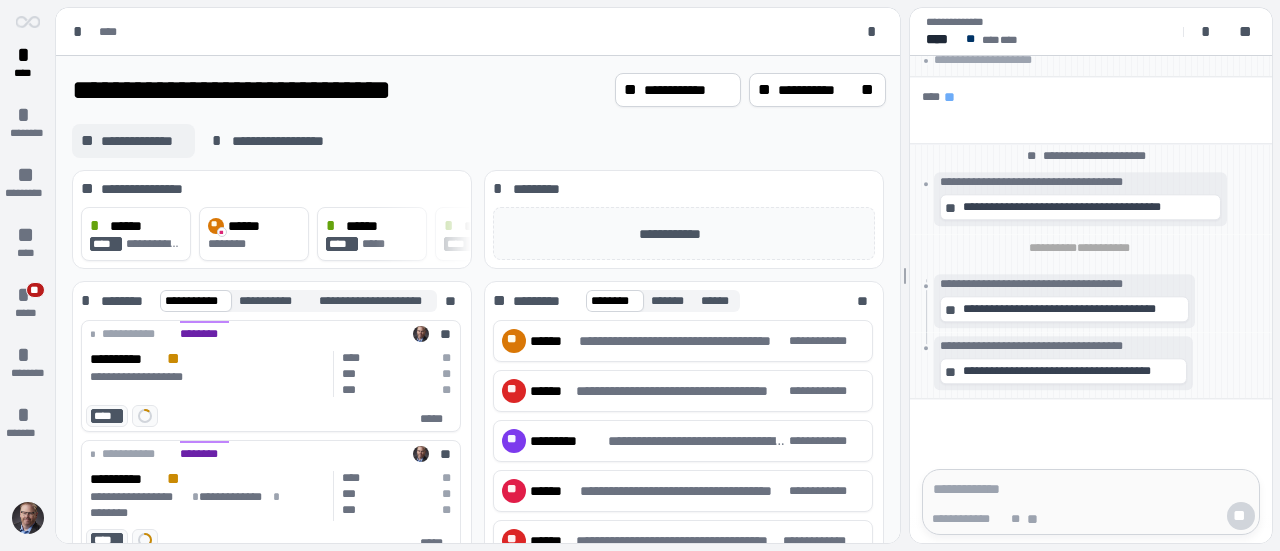click on "**********" at bounding box center (143, 141) 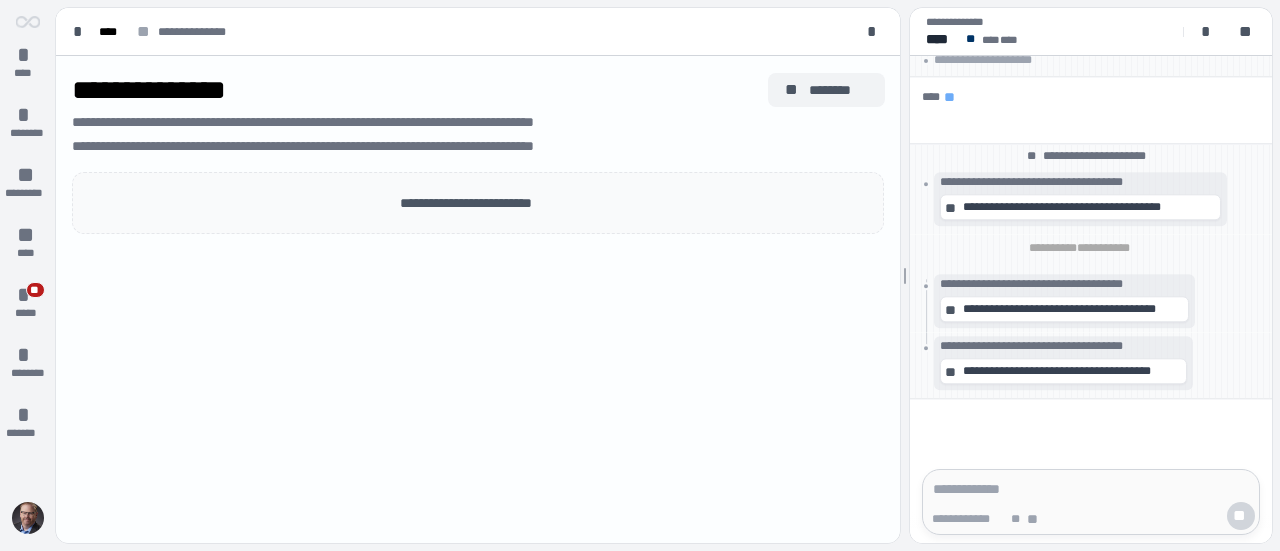 click on "** ********" at bounding box center (826, 90) 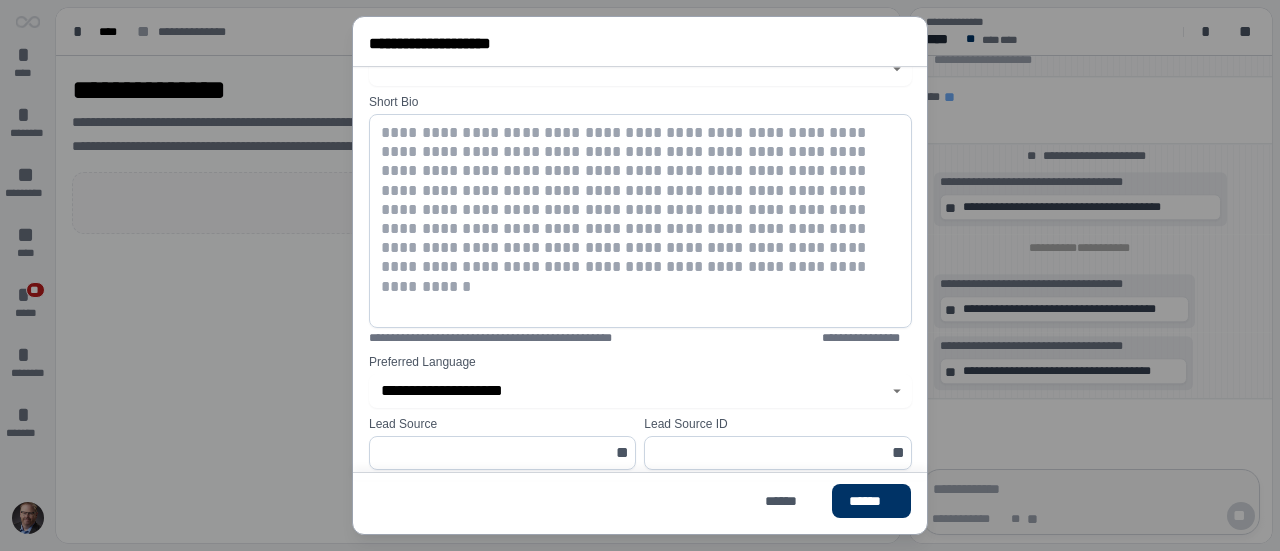 scroll, scrollTop: 0, scrollLeft: 0, axis: both 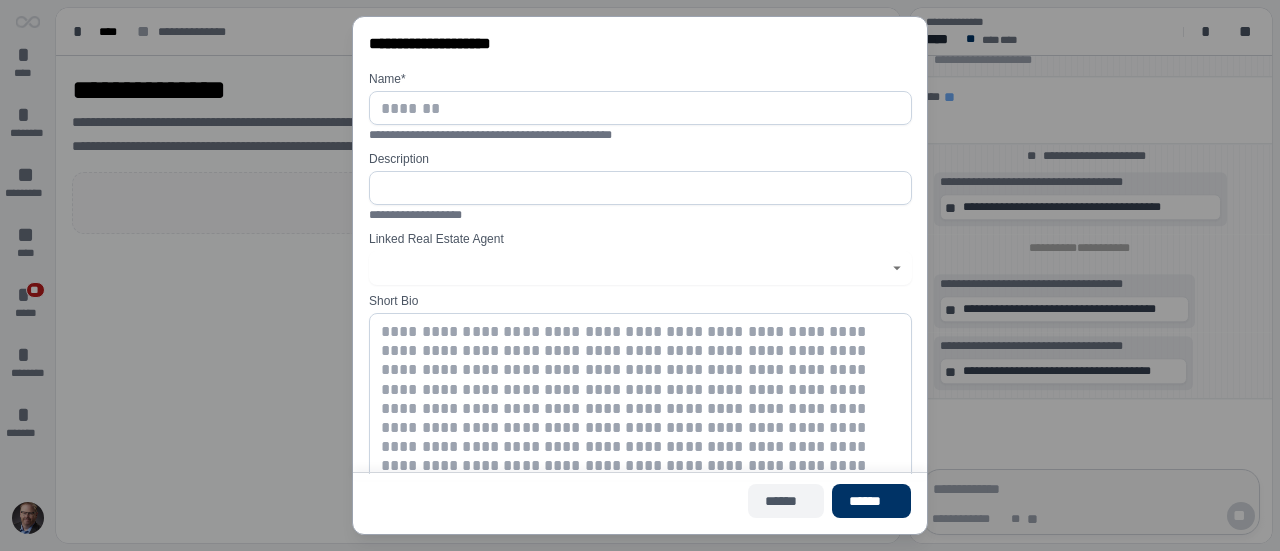 click on "******" at bounding box center [786, 501] 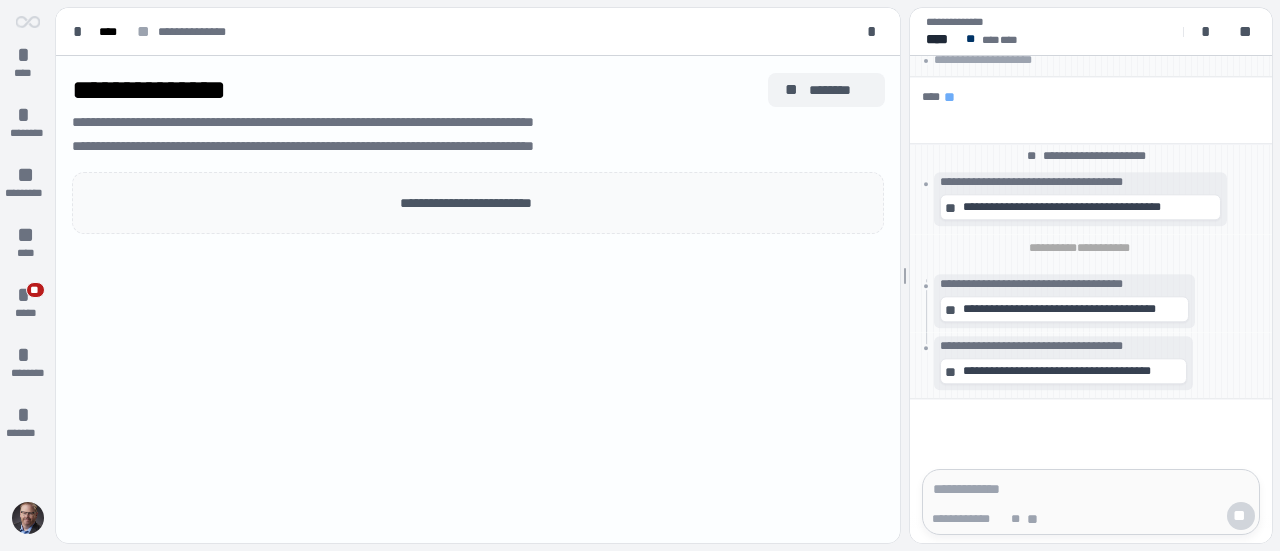 click on "********" at bounding box center [838, 90] 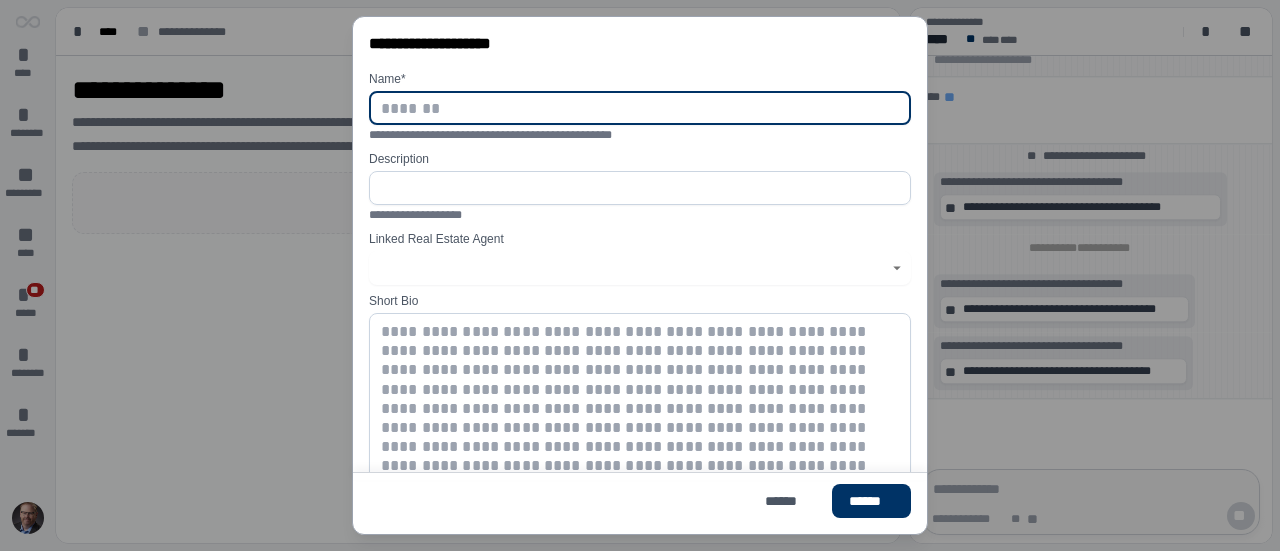 click 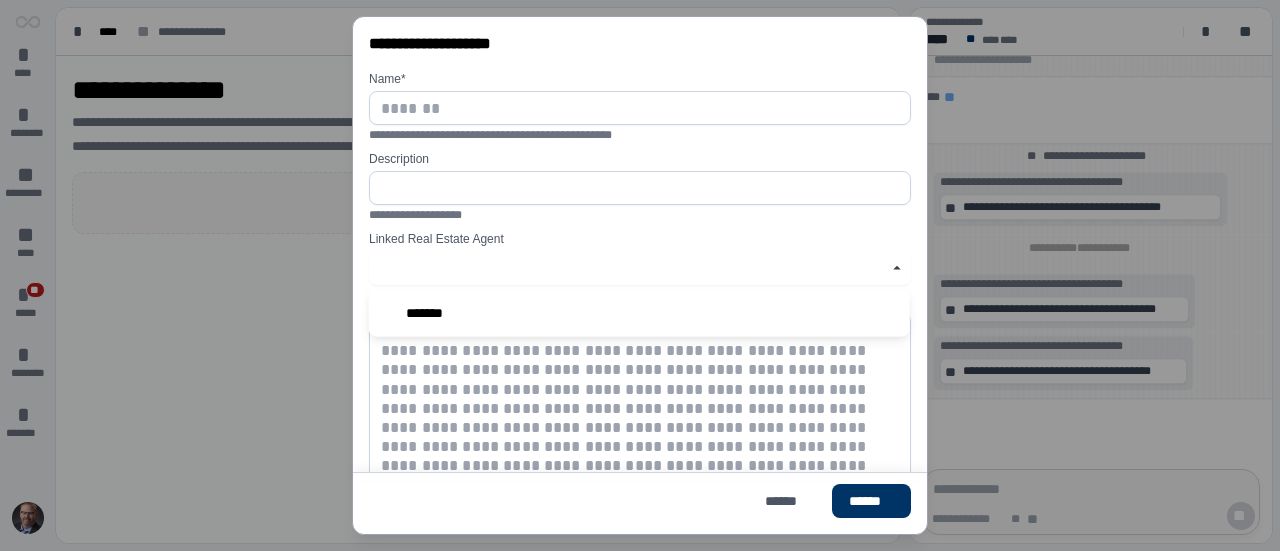 type on "*******" 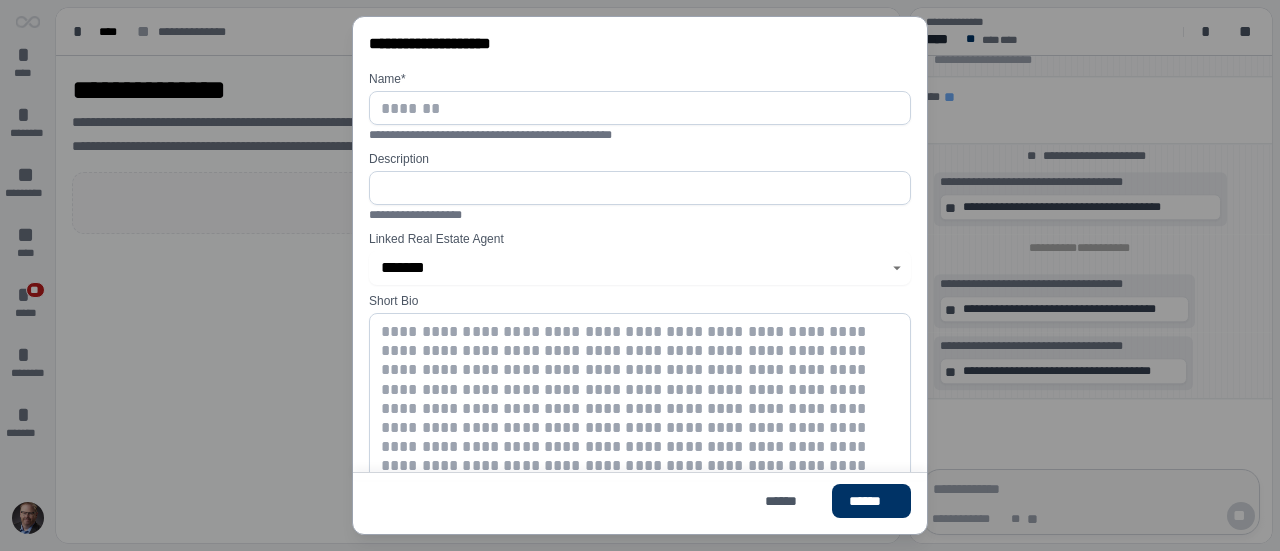 click on "**********" at bounding box center (640, 215) 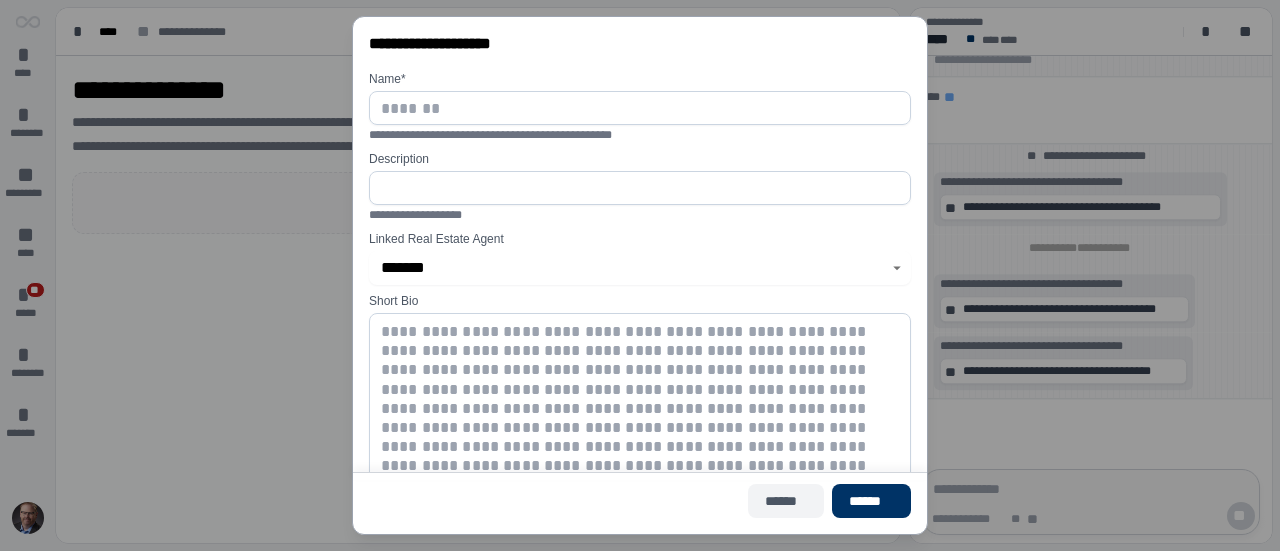 click on "******" at bounding box center (786, 501) 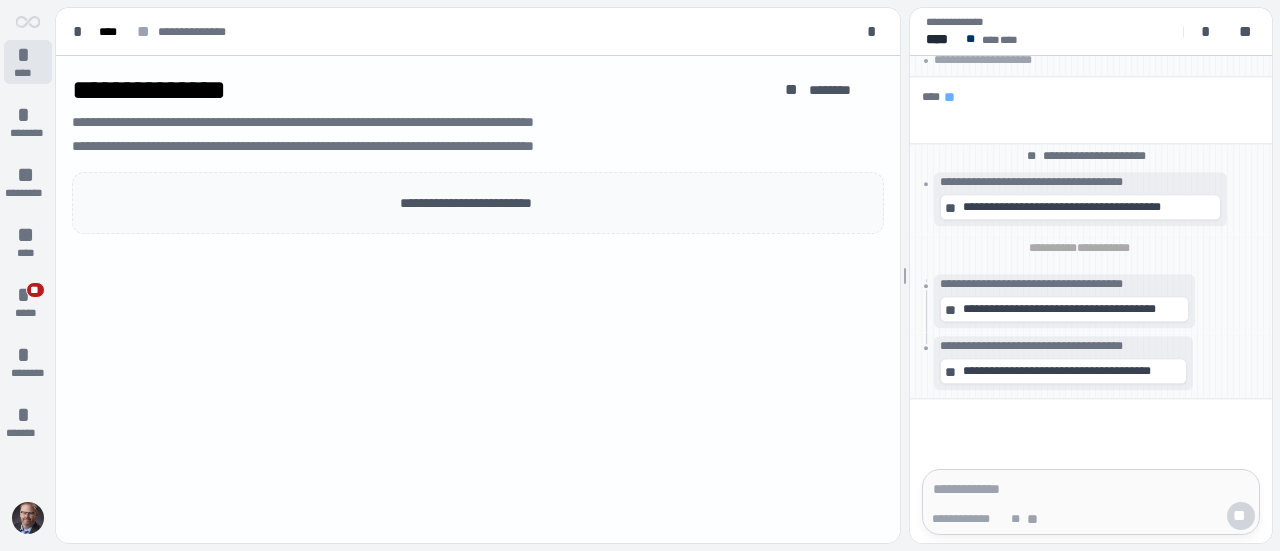 click on "*" at bounding box center (28, 55) 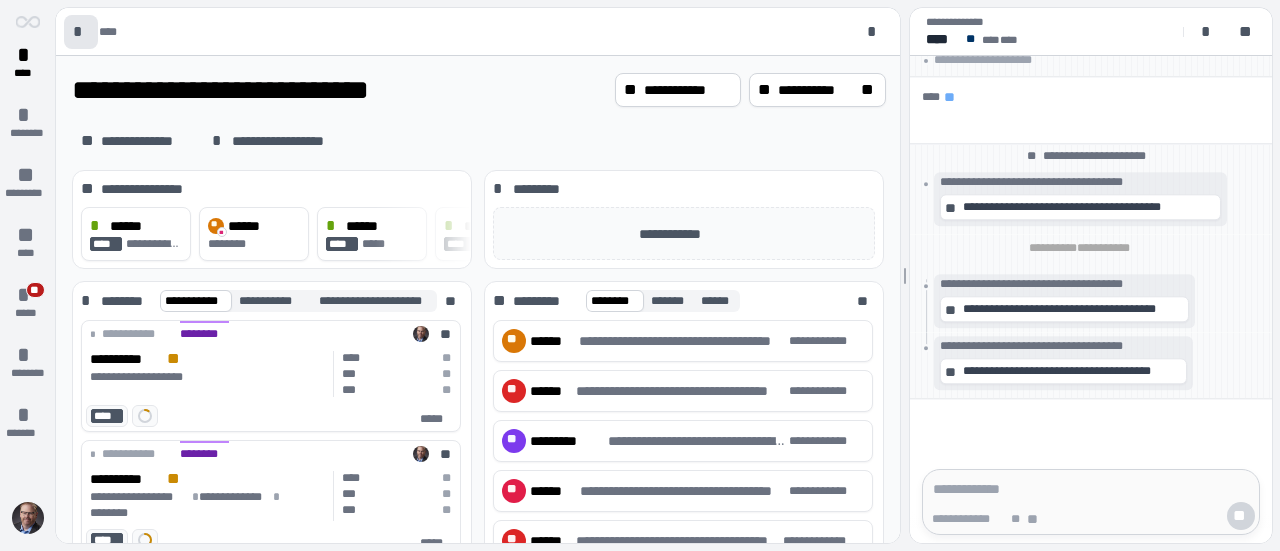 click on "* **** *" at bounding box center (482, 32) 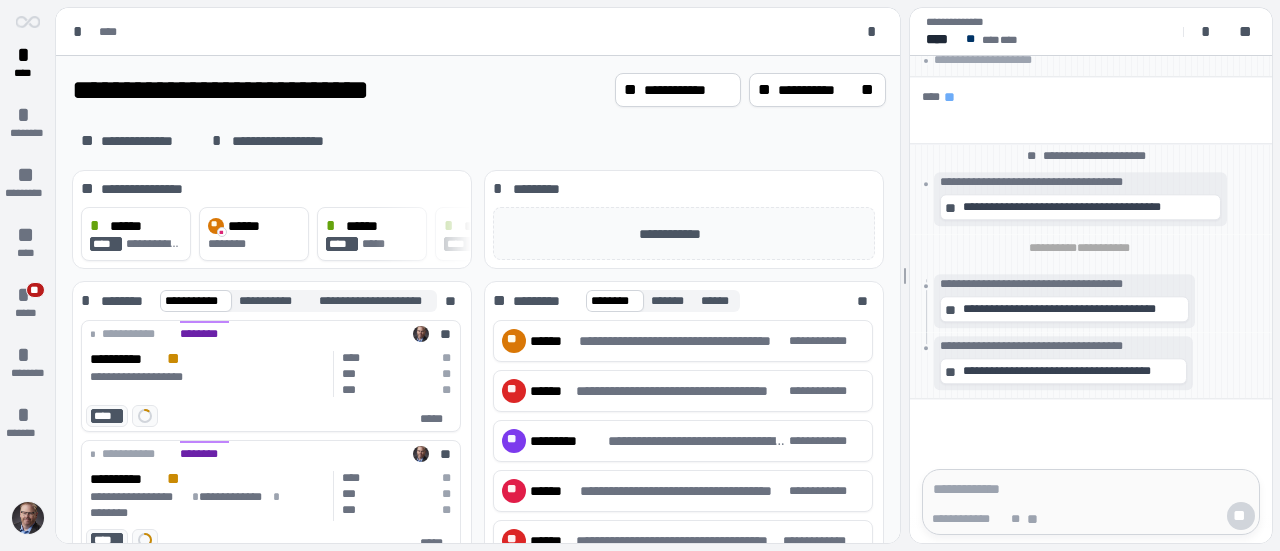 click at bounding box center (28, 518) 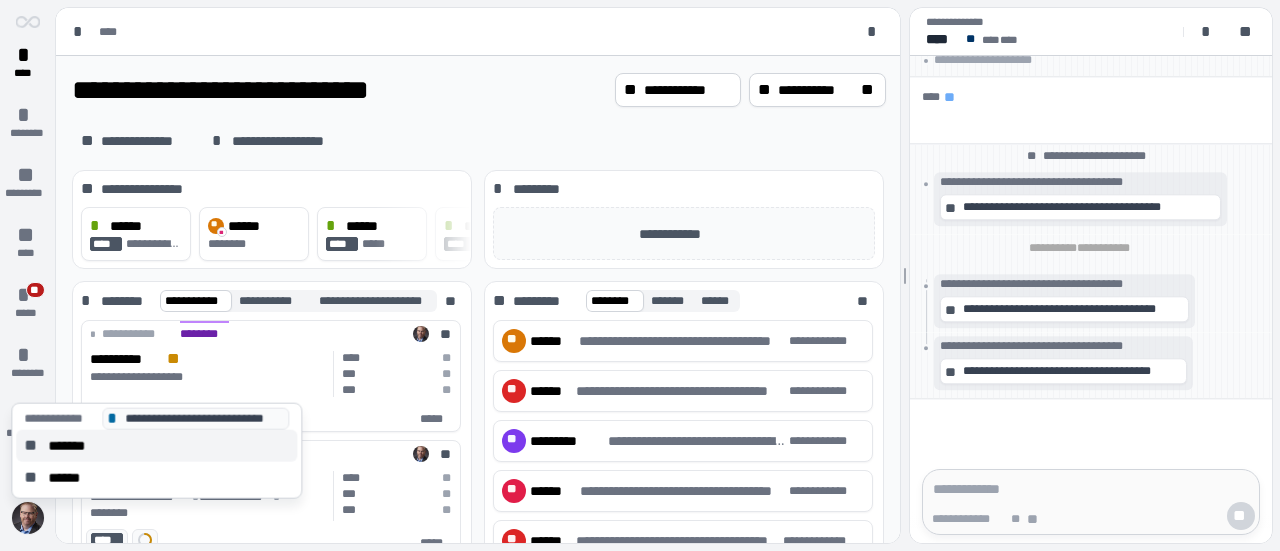 click on "*******" at bounding box center (73, 446) 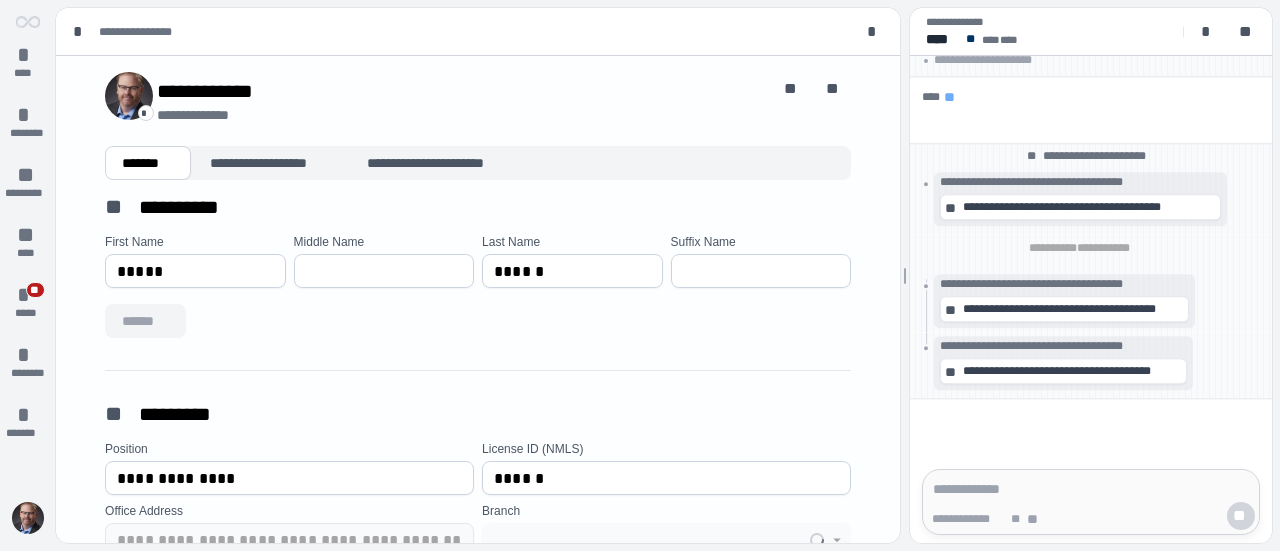 type on "**********" 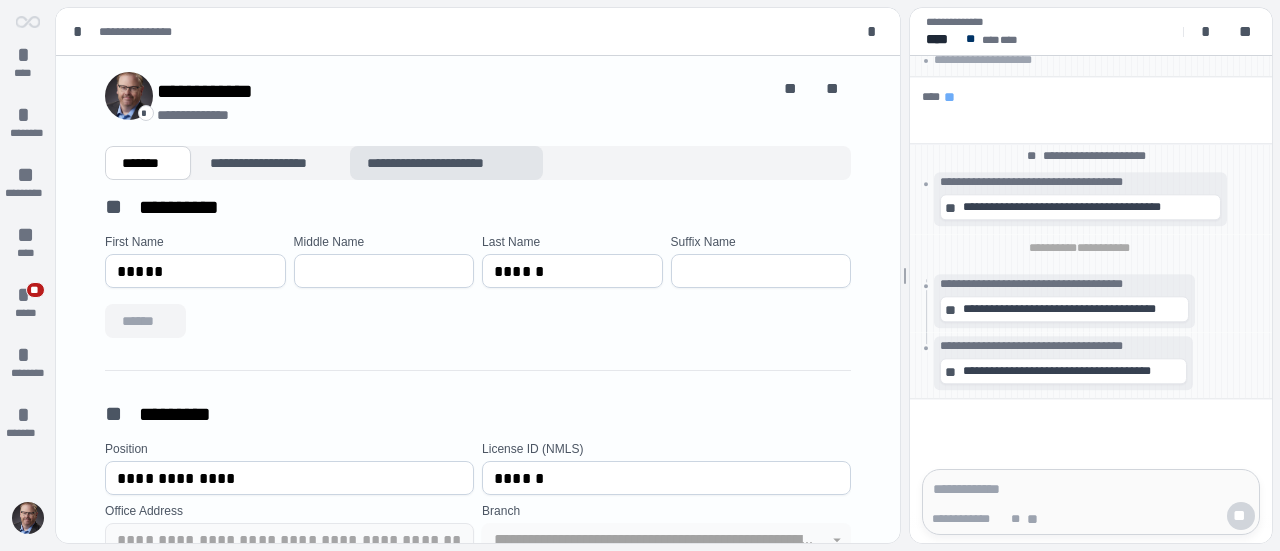 click on "**********" at bounding box center [447, 163] 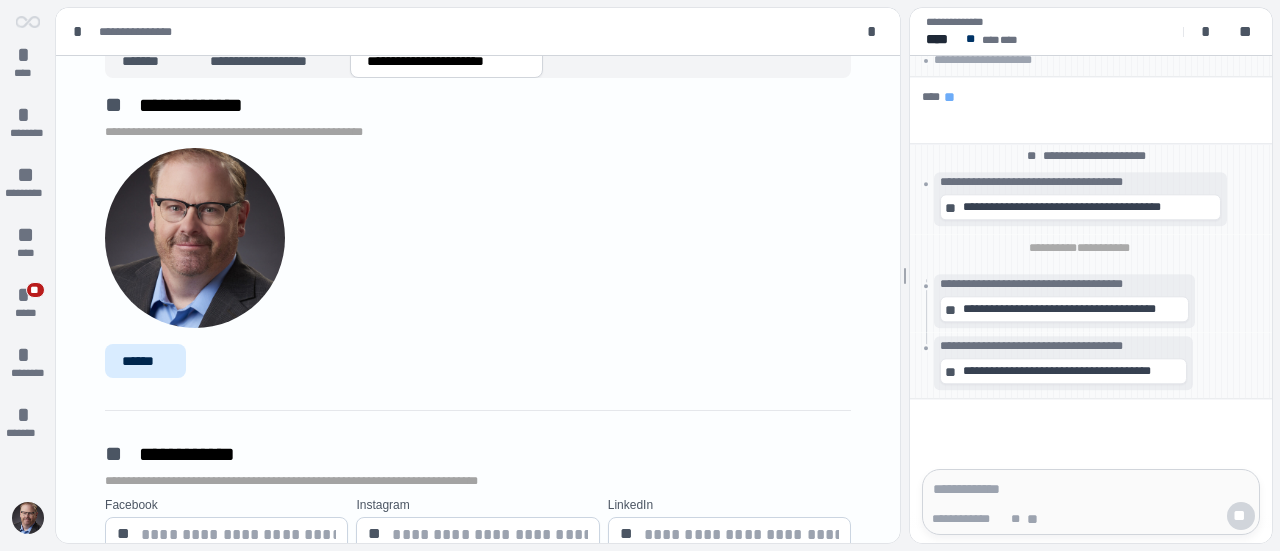 scroll, scrollTop: 0, scrollLeft: 0, axis: both 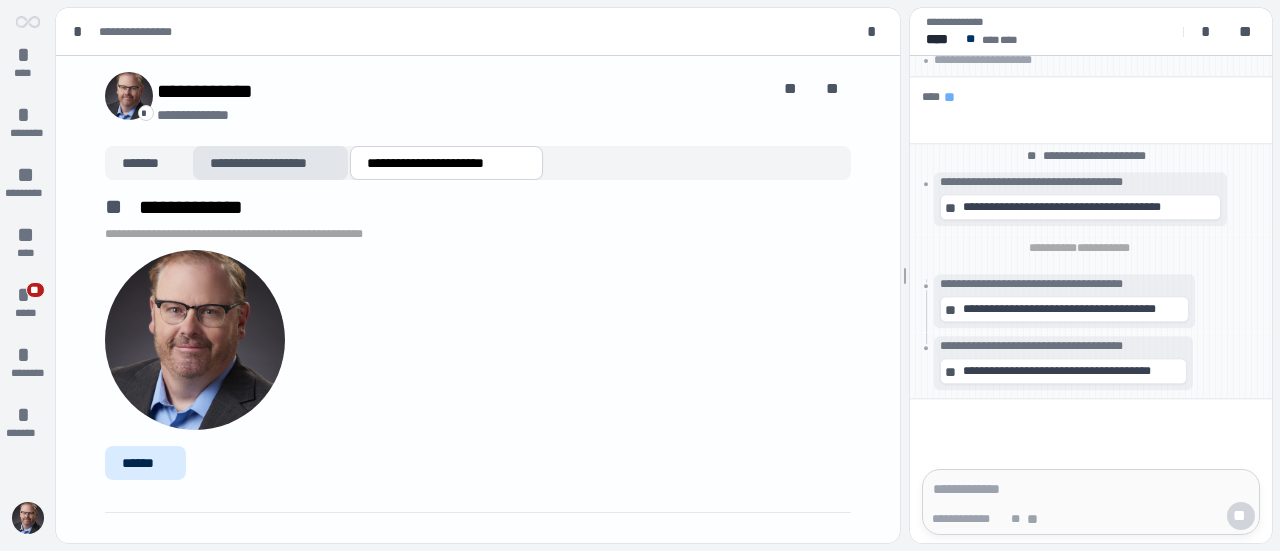 click on "**********" at bounding box center (270, 163) 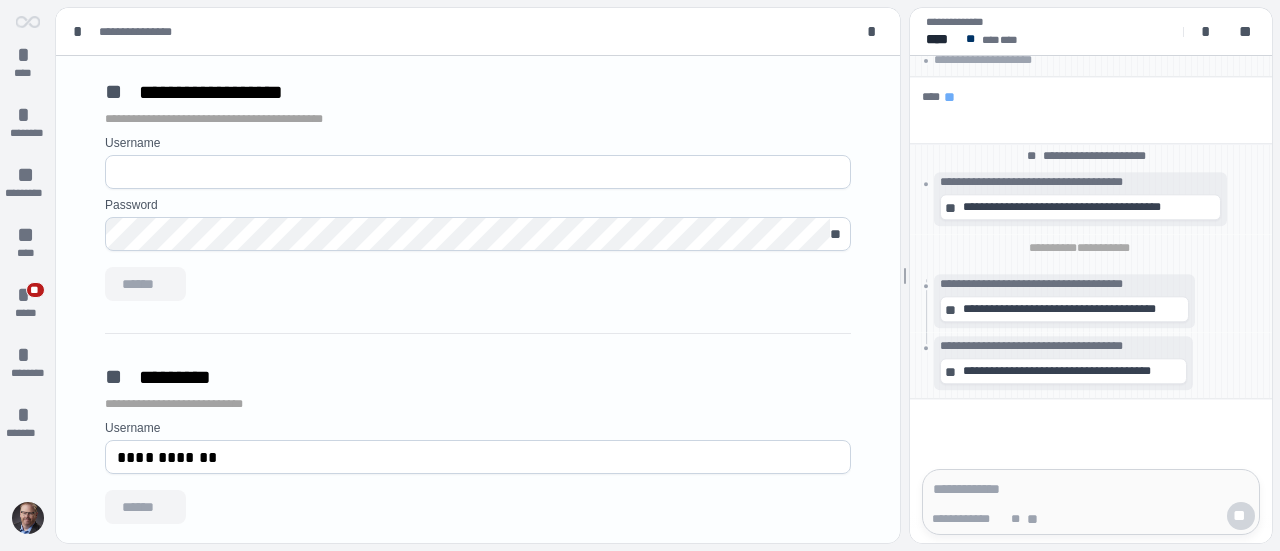 scroll, scrollTop: 0, scrollLeft: 0, axis: both 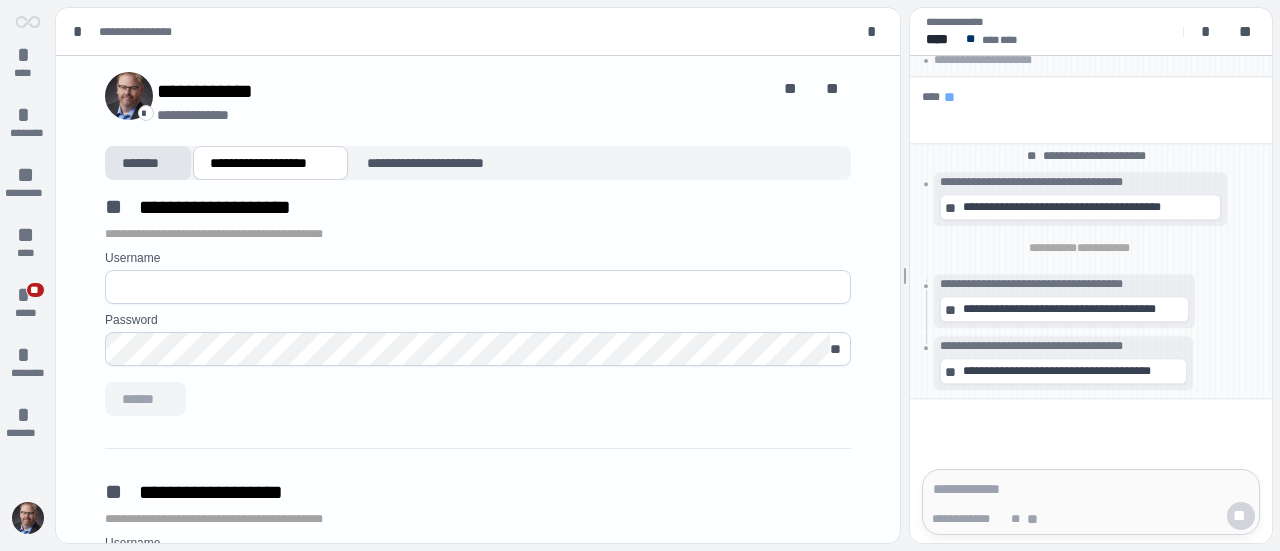 click on "*******" at bounding box center [148, 163] 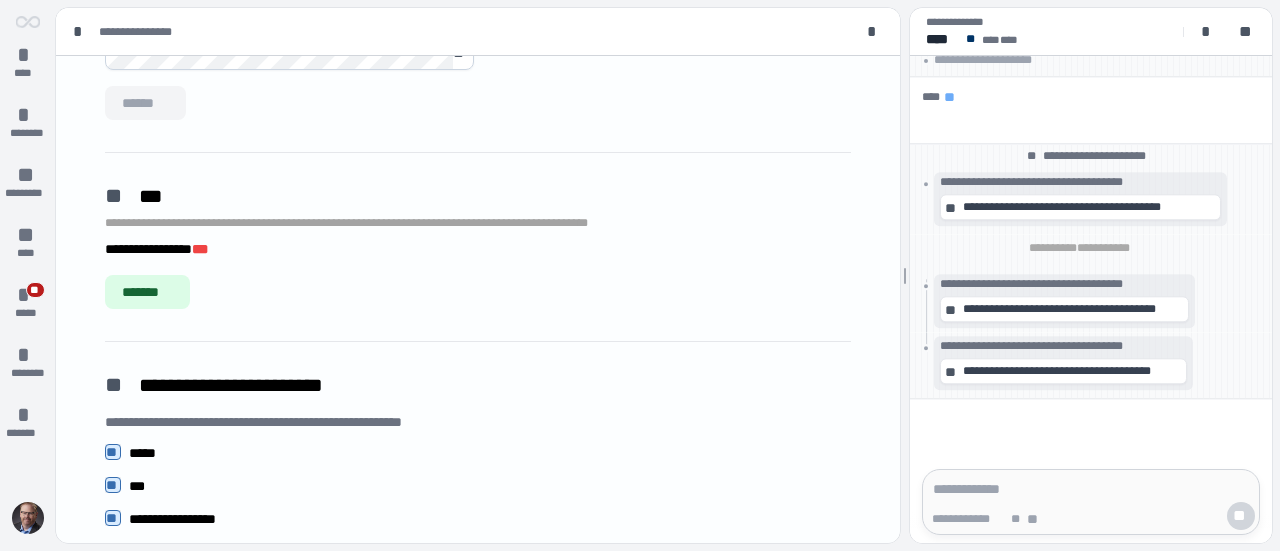 scroll, scrollTop: 1689, scrollLeft: 0, axis: vertical 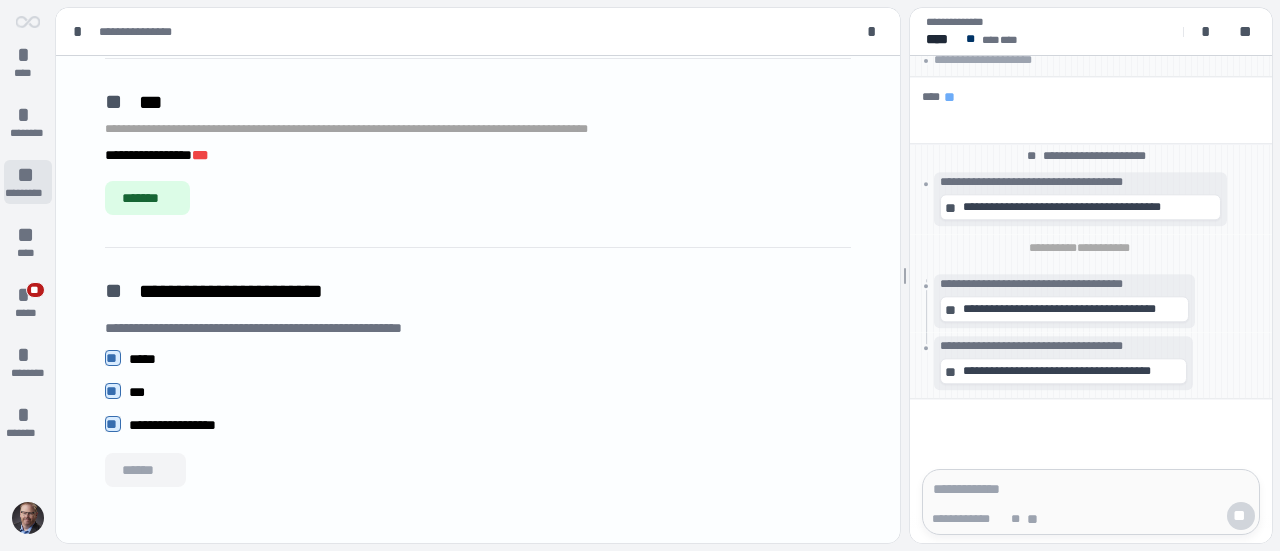 click on "**" at bounding box center [28, 175] 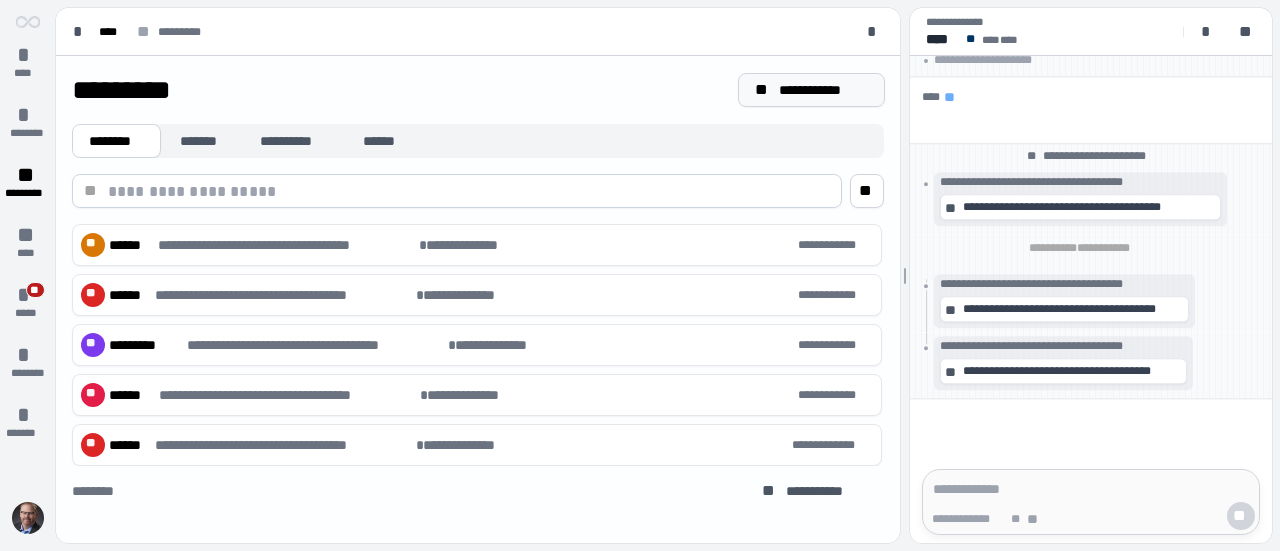 click on "**********" at bounding box center (823, 90) 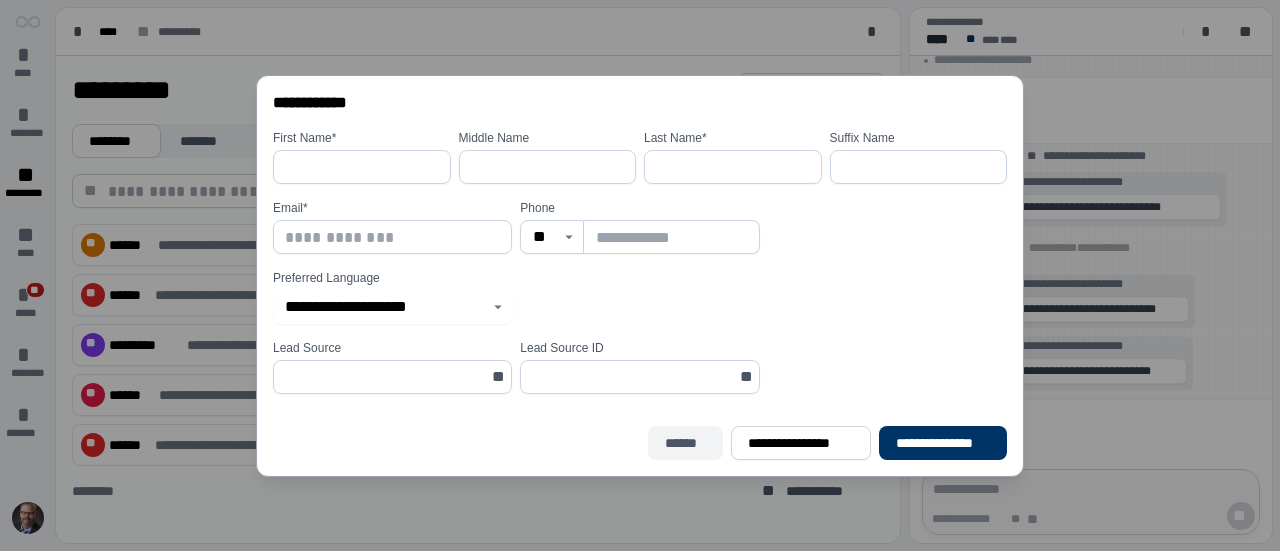 click on "******" at bounding box center (686, 443) 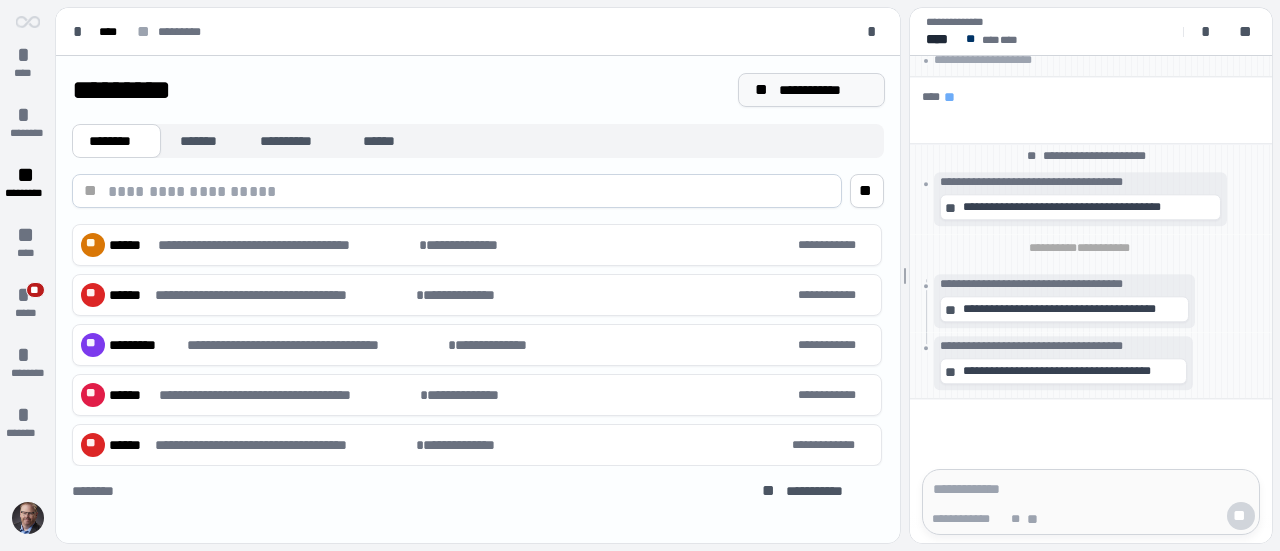 click on "**********" at bounding box center [823, 90] 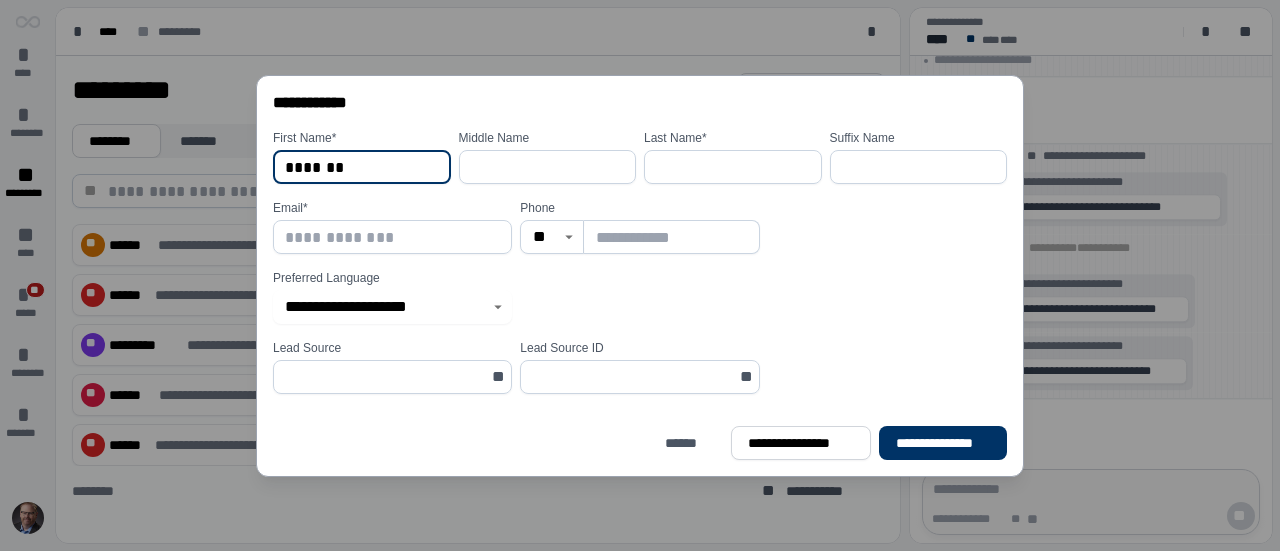type on "*******" 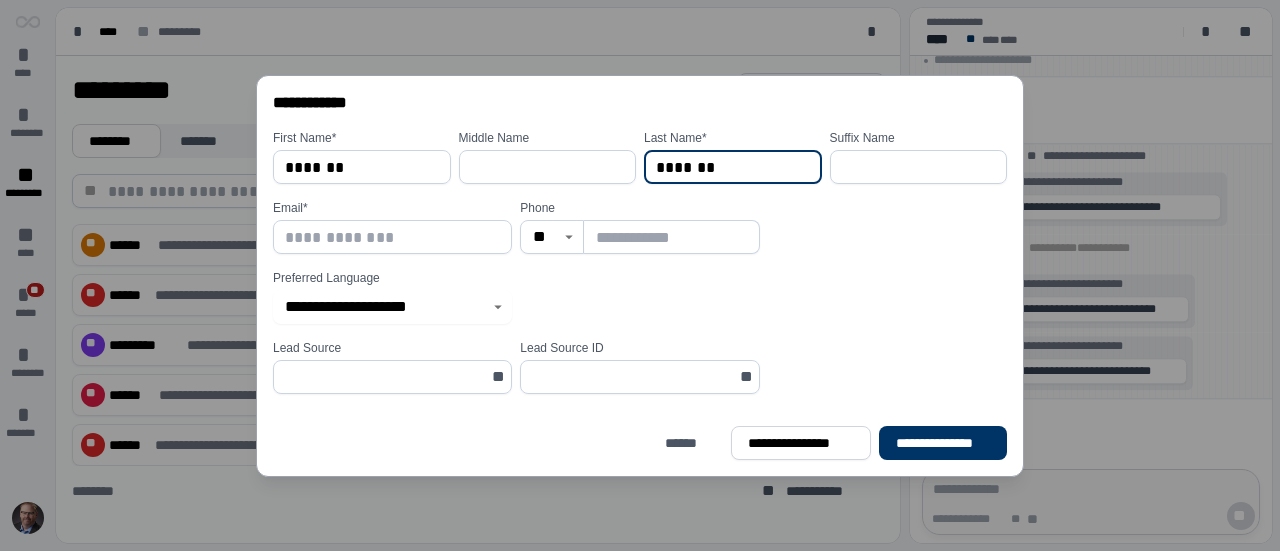 type on "*******" 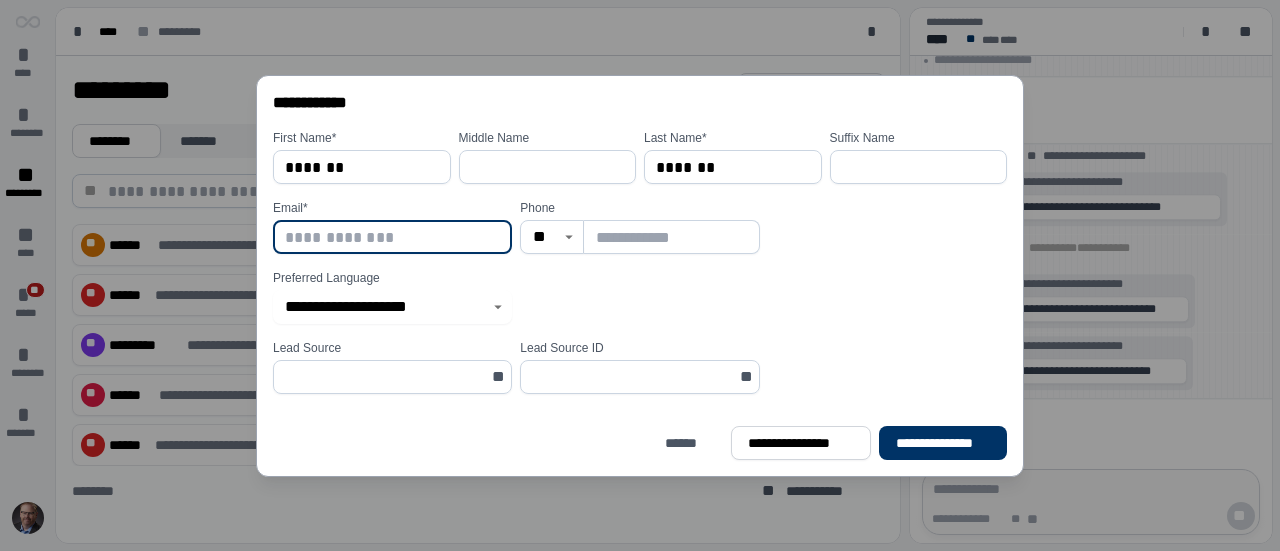click at bounding box center [671, 237] 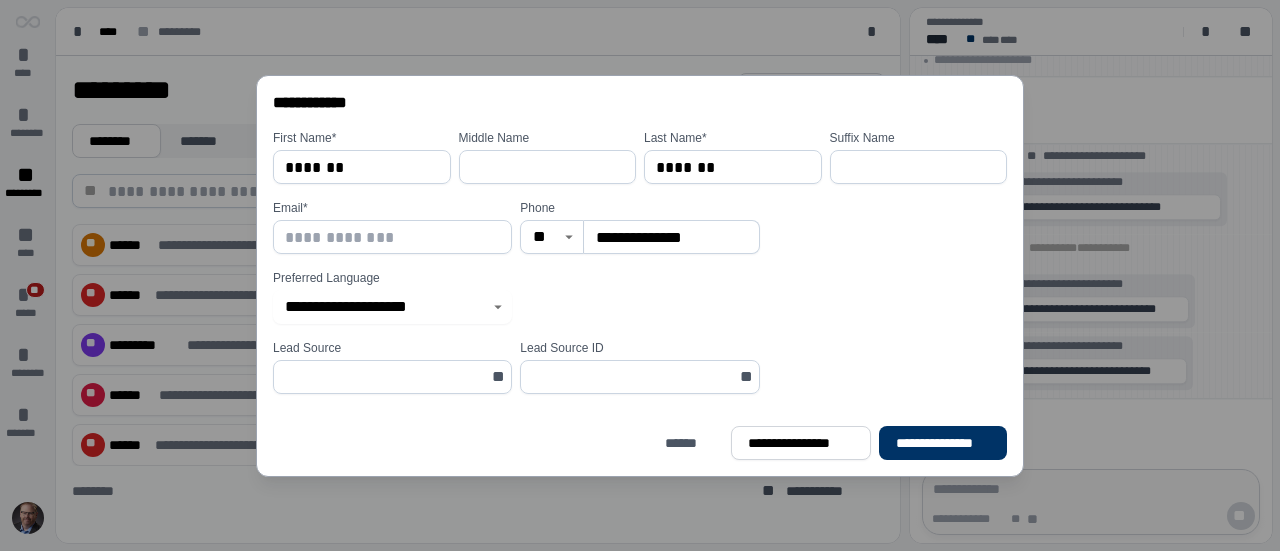 type on "**********" 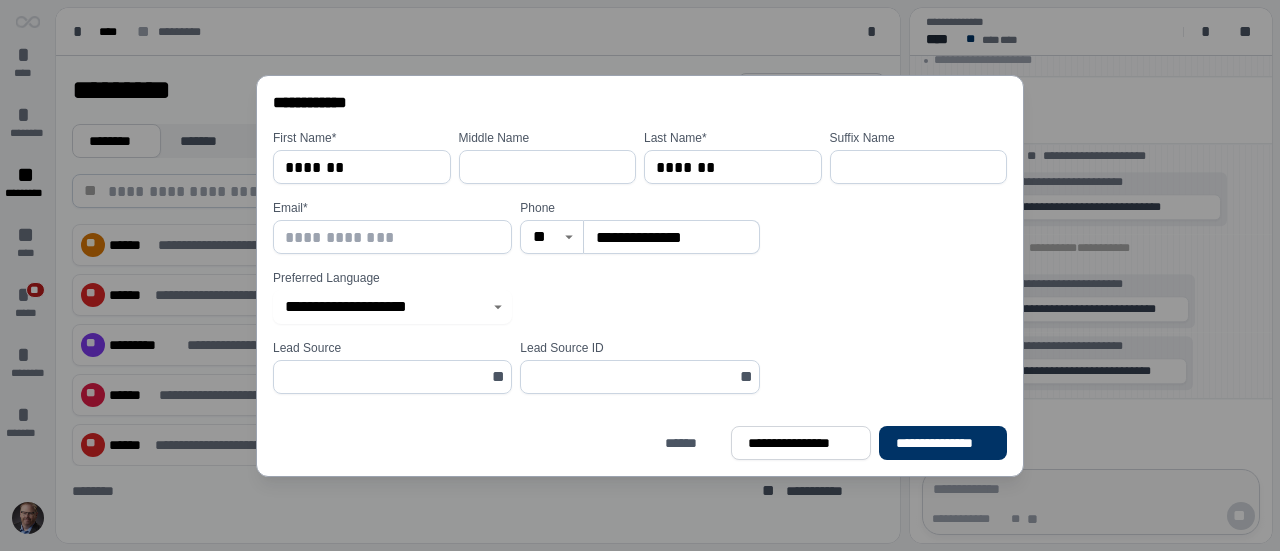 click at bounding box center (392, 237) 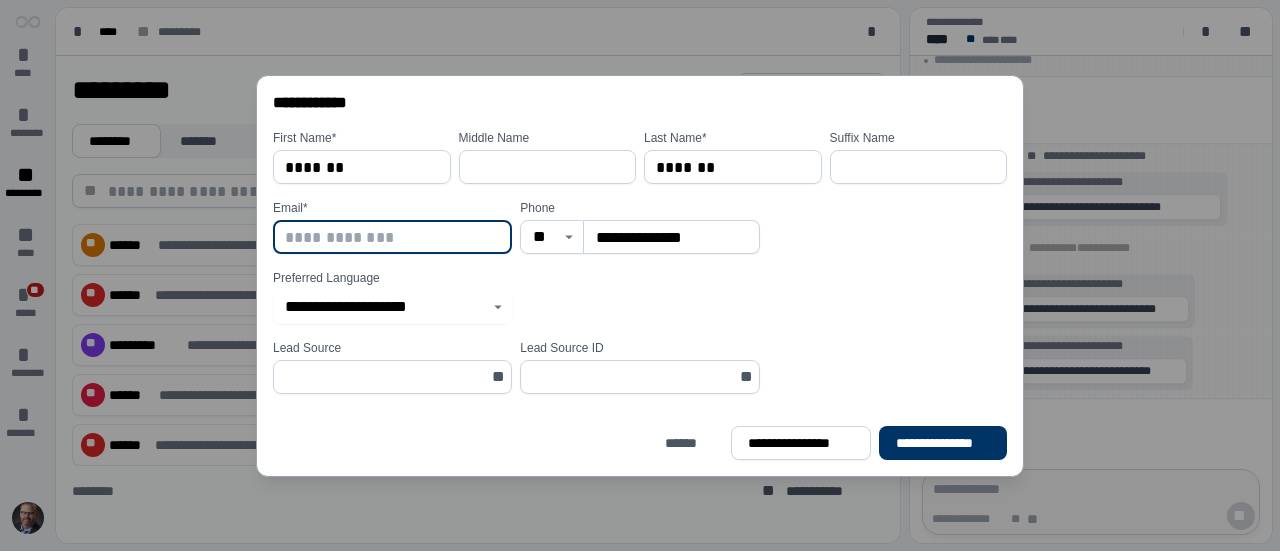 paste on "**********" 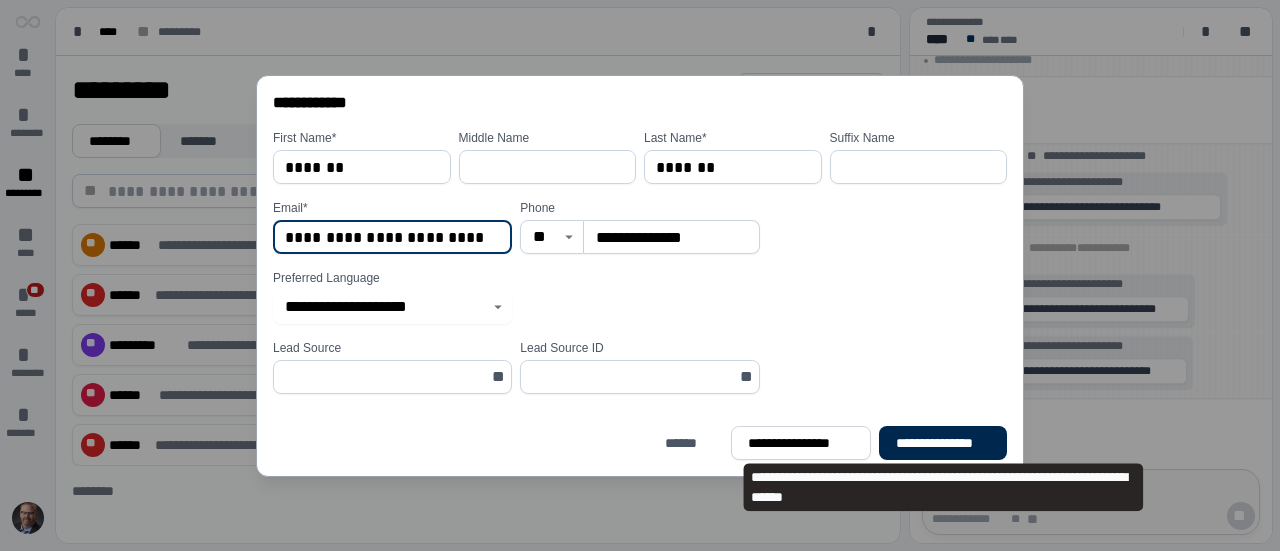 type on "**********" 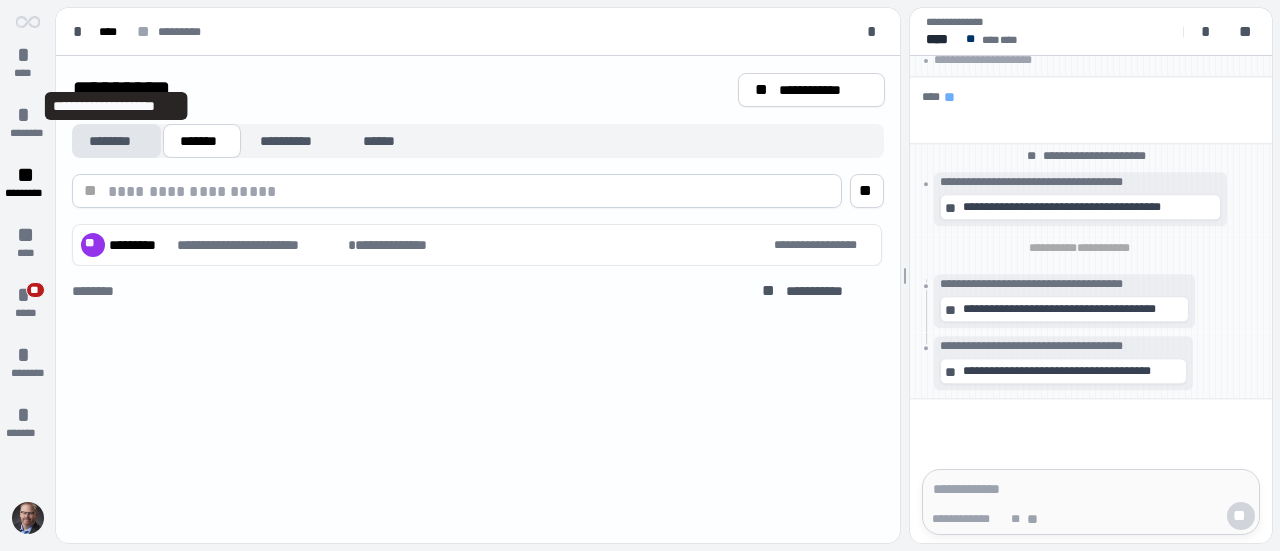 click on "********" at bounding box center [116, 141] 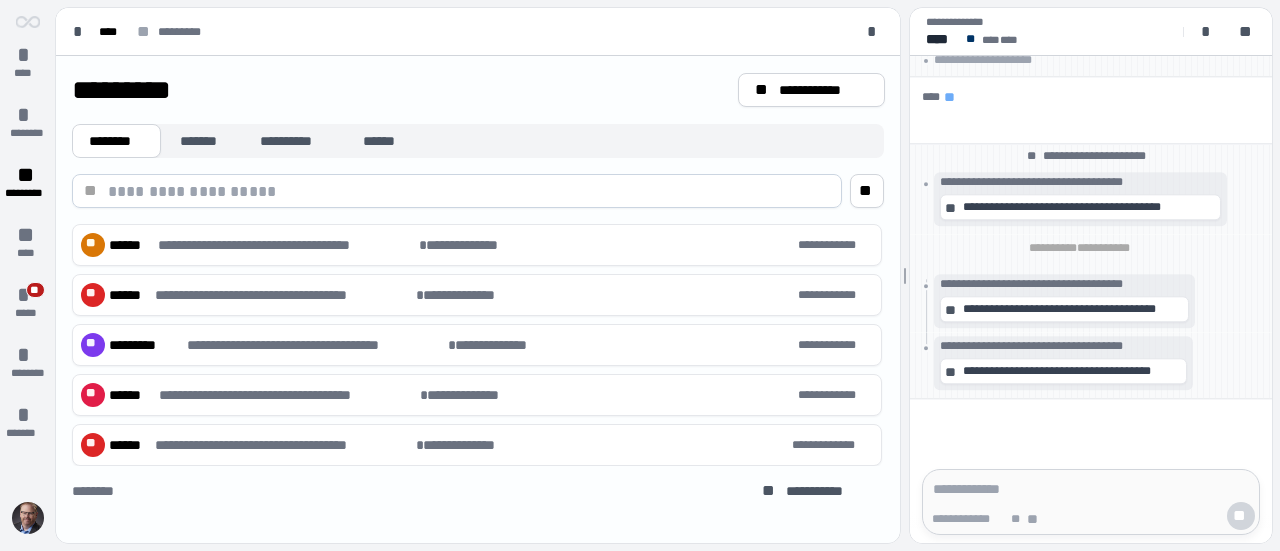 scroll, scrollTop: 0, scrollLeft: 0, axis: both 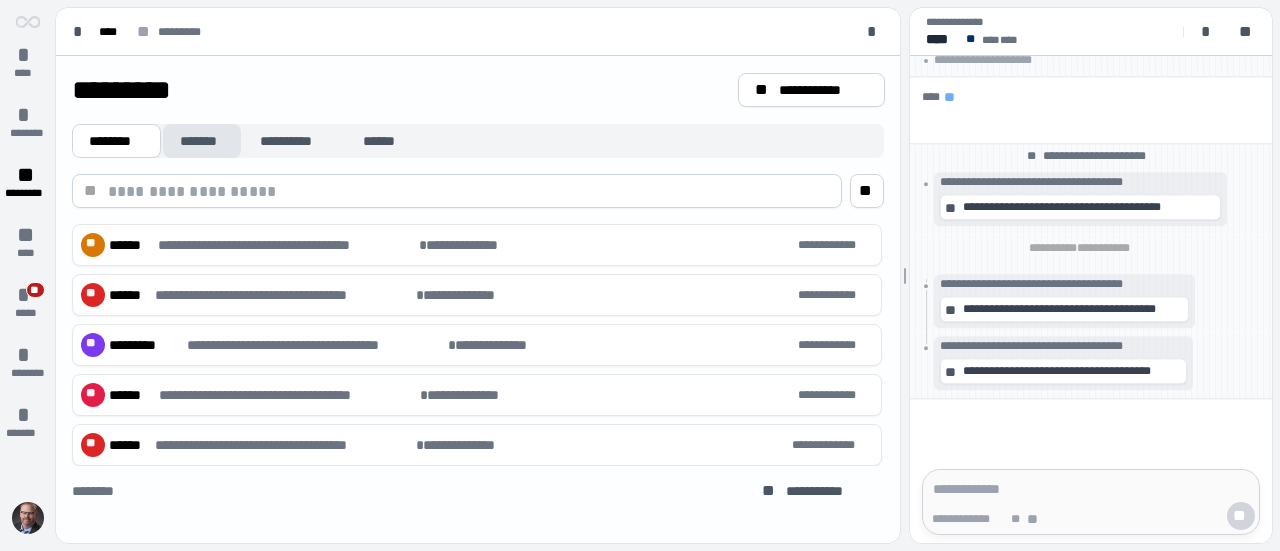 click on "*******" at bounding box center (202, 141) 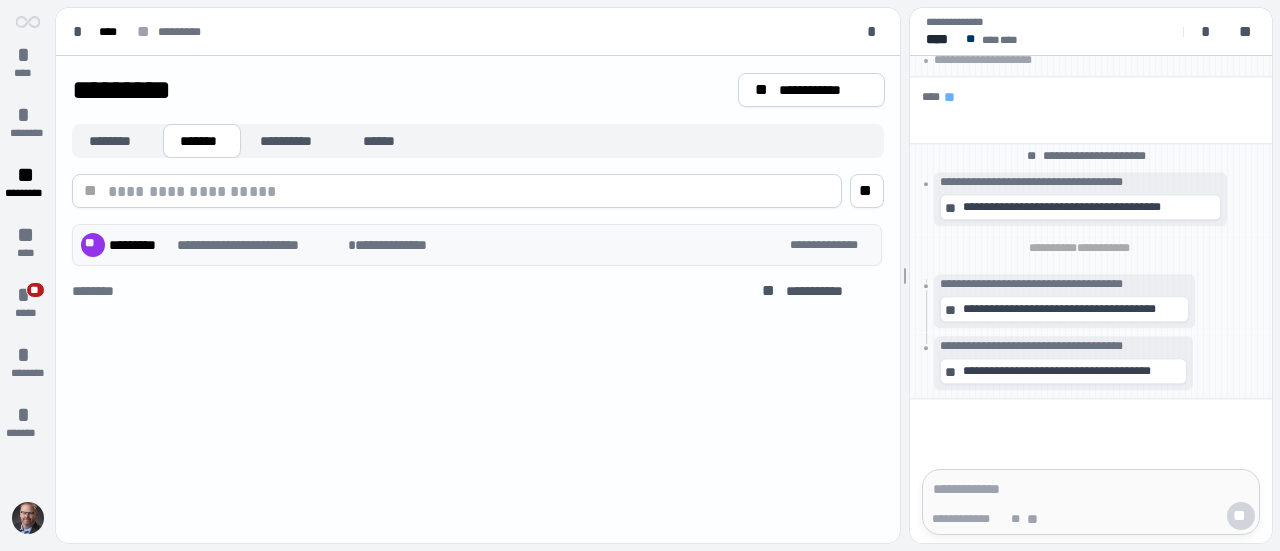 click on "**********" at bounding box center (260, 245) 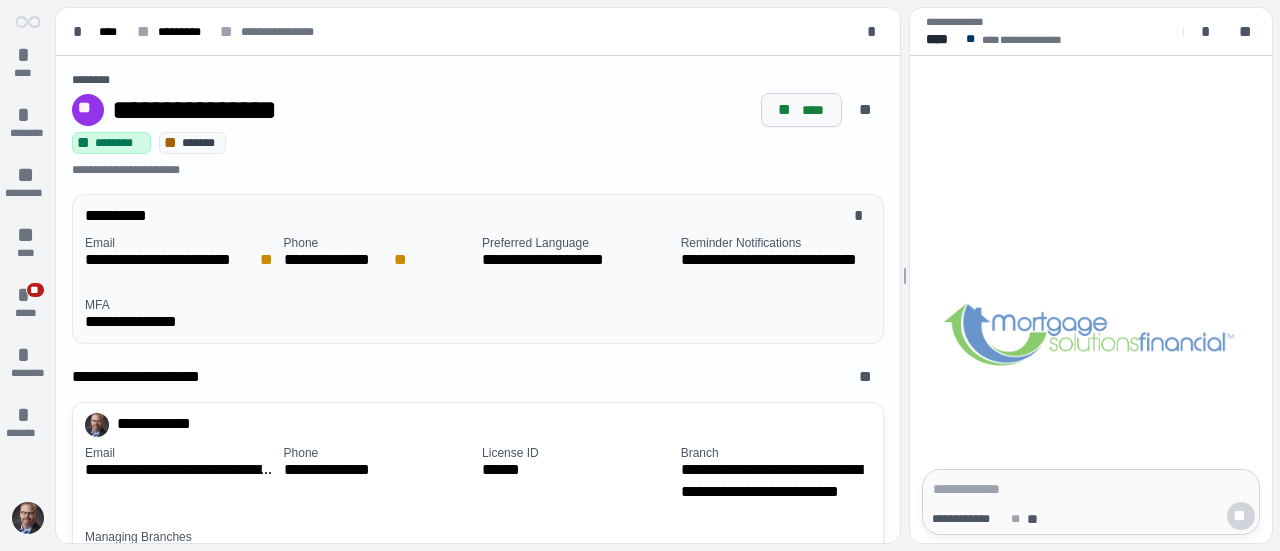 click on "****" at bounding box center [813, 110] 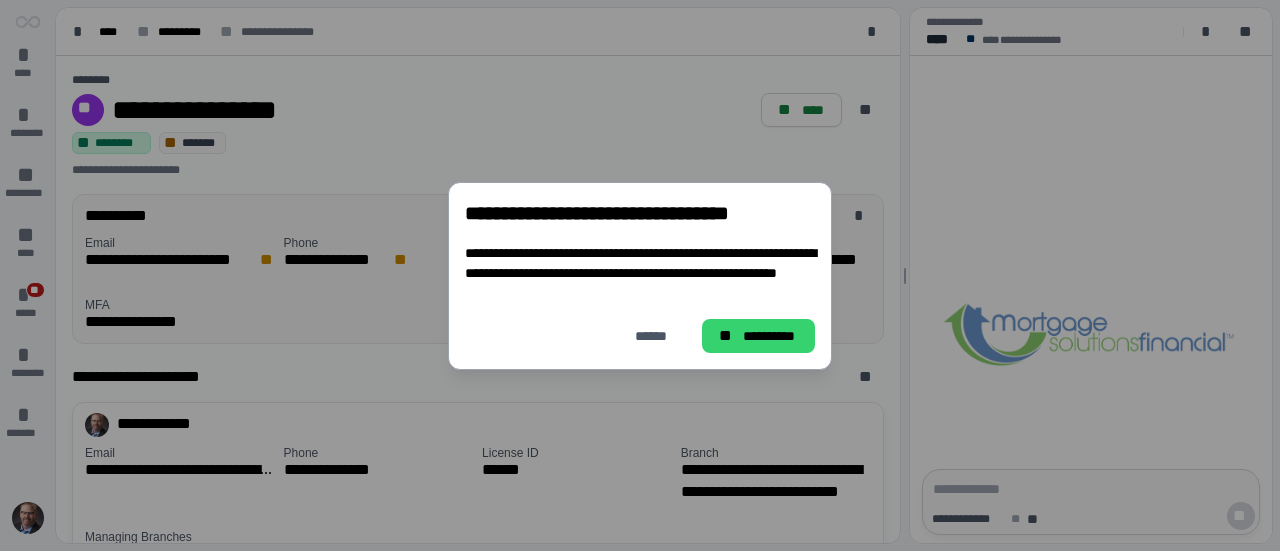 click on "**********" at bounding box center (770, 336) 